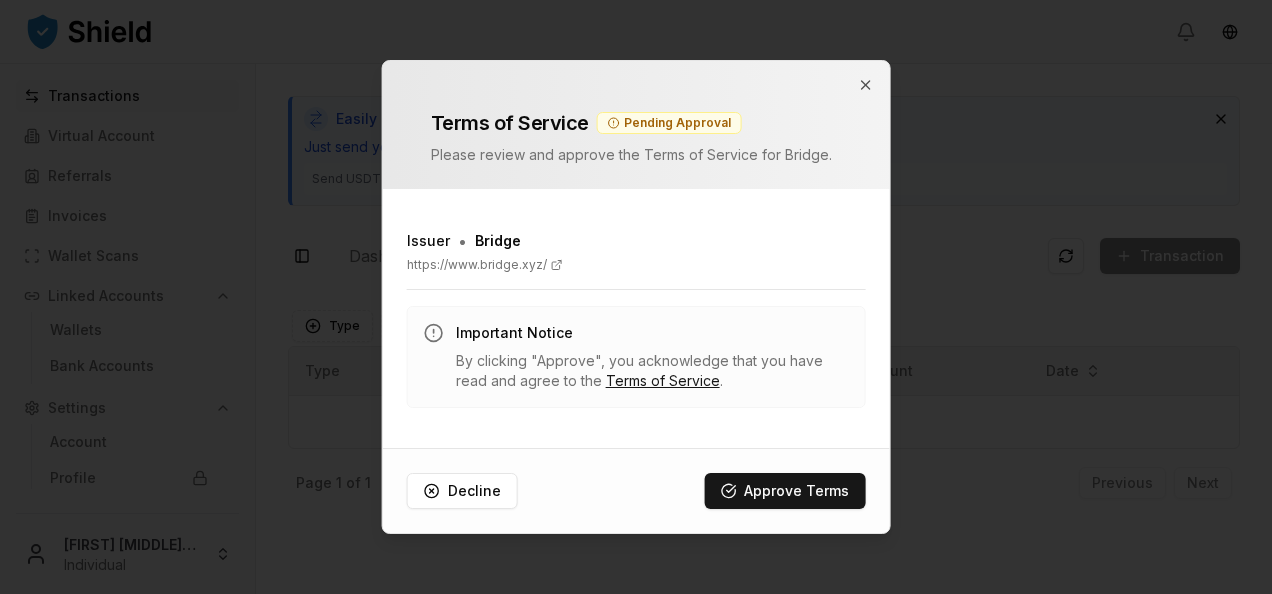 scroll, scrollTop: 0, scrollLeft: 0, axis: both 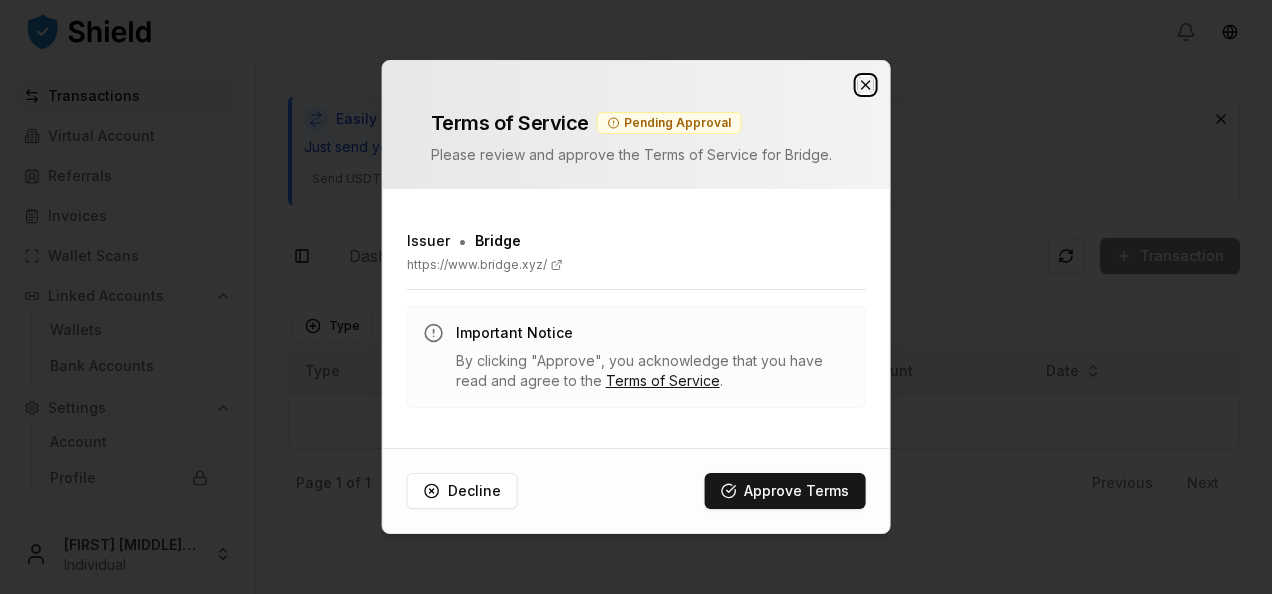 click 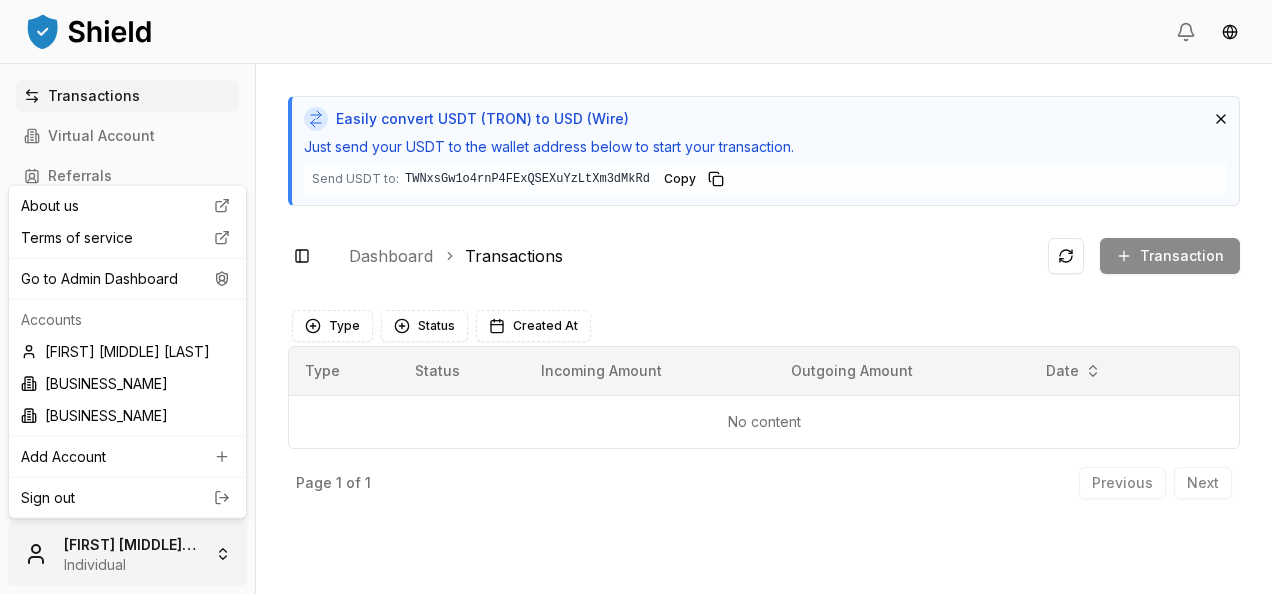 click on "Transactions Virtual Account Referrals Invoices Wallet Scans Linked Accounts Wallets Bank Accounts Settings Account Profile Team Roles [FIRST] [LAST] Individual Easily convert USDT (TRON) to USD (Wire) Just send your USDT to the wallet address below to start your transaction. Send USDT to: [WALLET_ADDRESS] [WALLET_ADDRESS] Copy Toggle Sidebar Dashboard Transactions   Transaction No content Type Status Created At Type Status Incoming Amount Outgoing Amount Date No content Page 1 of 1 Previous Next About us Terms of service Go to Admin Dashboard Accounts [FIRST] [LAST] [BUSINESS_NAME] [BUSINESS_NAME] Add Account Sign out" at bounding box center [636, 297] 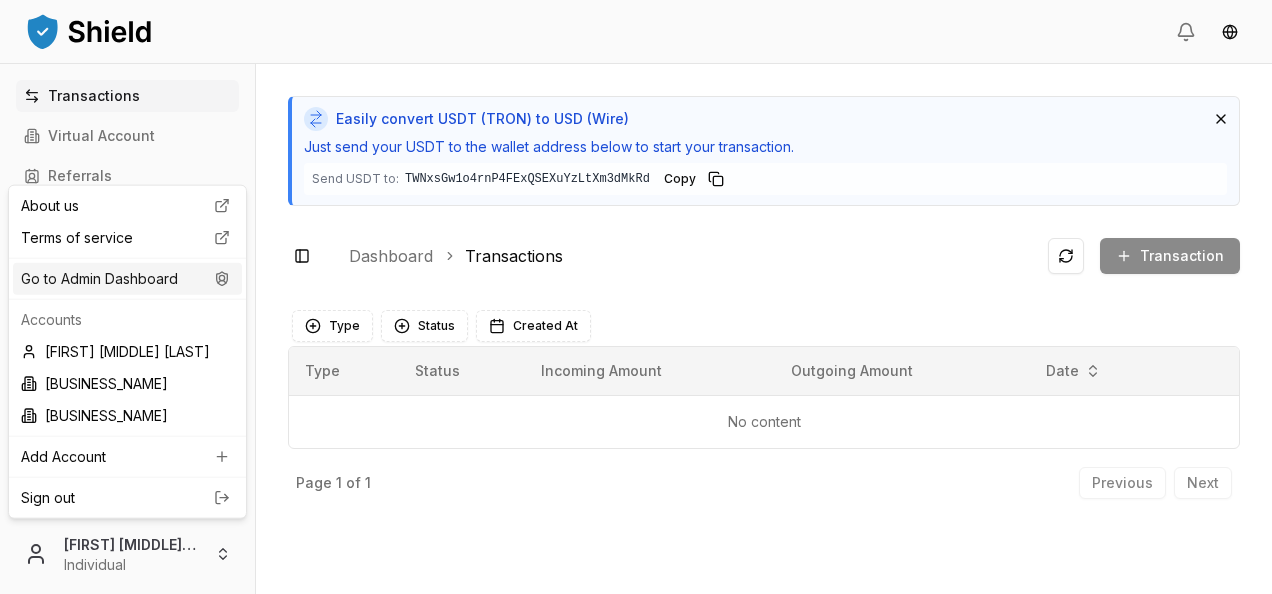 click on "Go to Admin Dashboard" at bounding box center [127, 279] 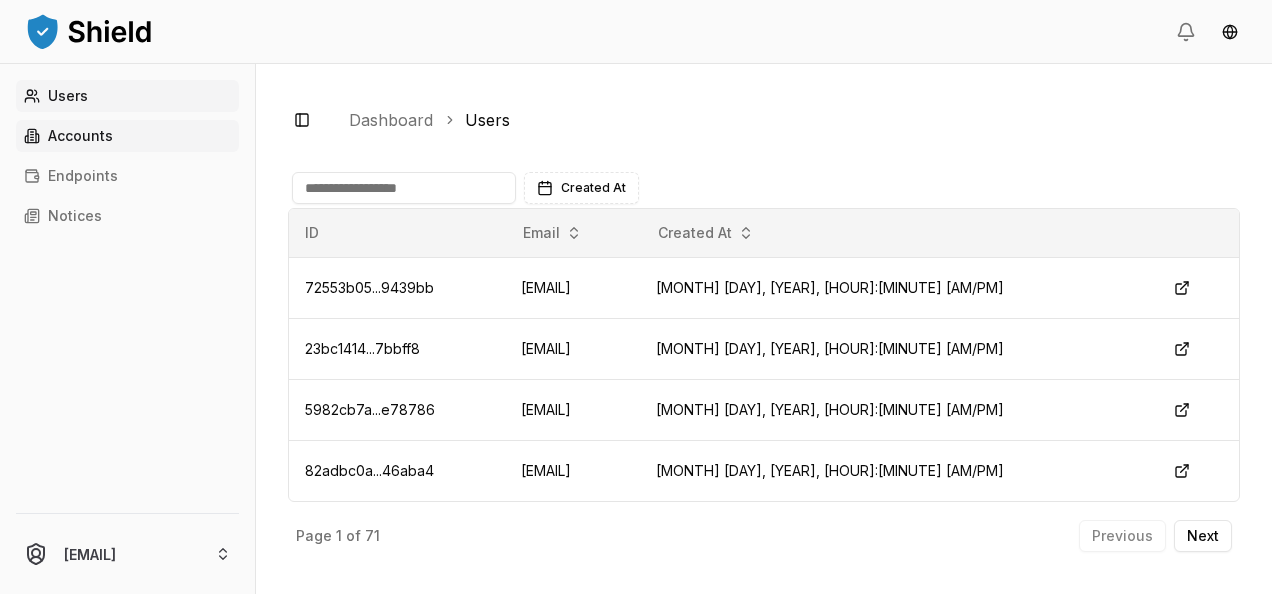 click on "Accounts" at bounding box center (127, 136) 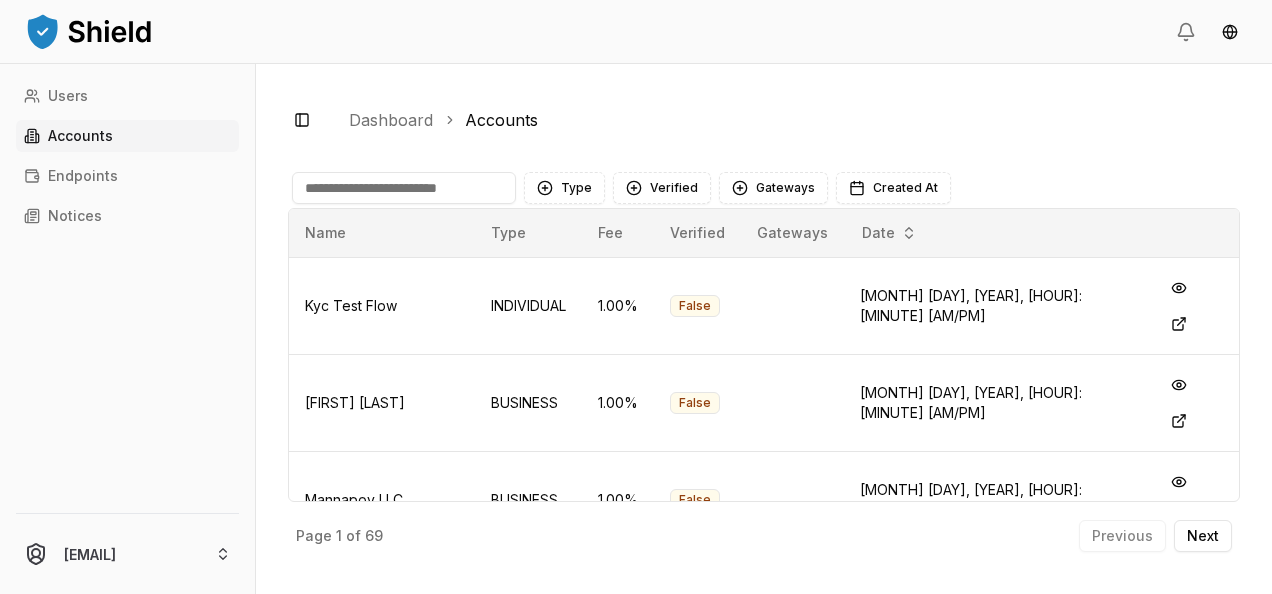 click at bounding box center (404, 188) 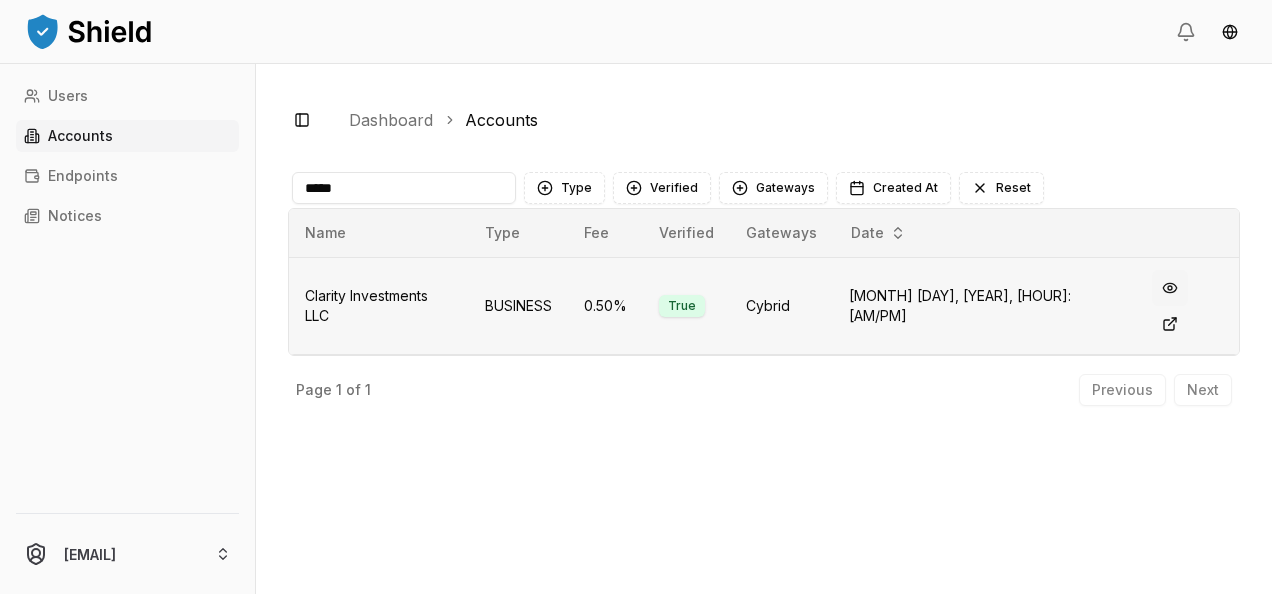 type on "*****" 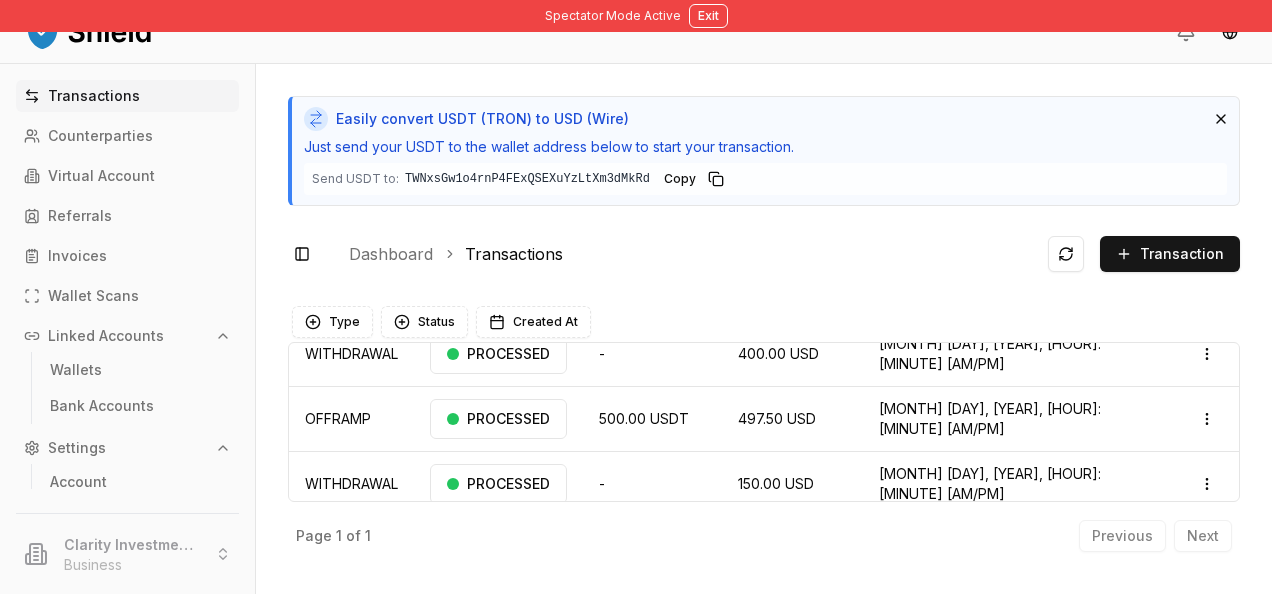 scroll, scrollTop: 64, scrollLeft: 0, axis: vertical 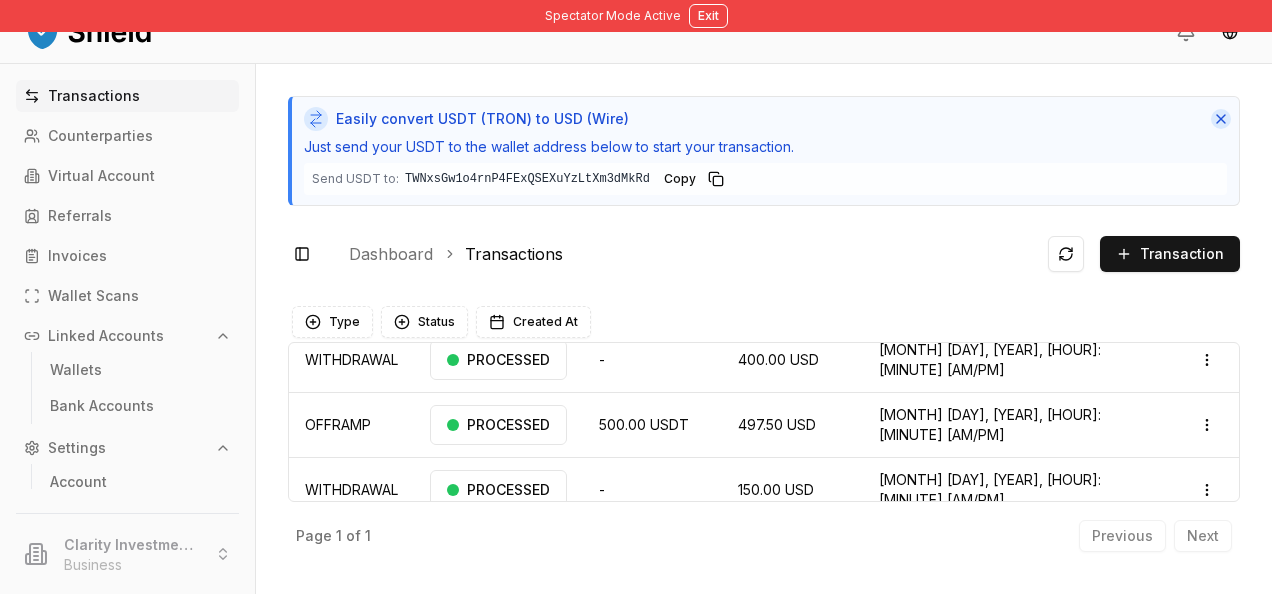 click at bounding box center (1221, 119) 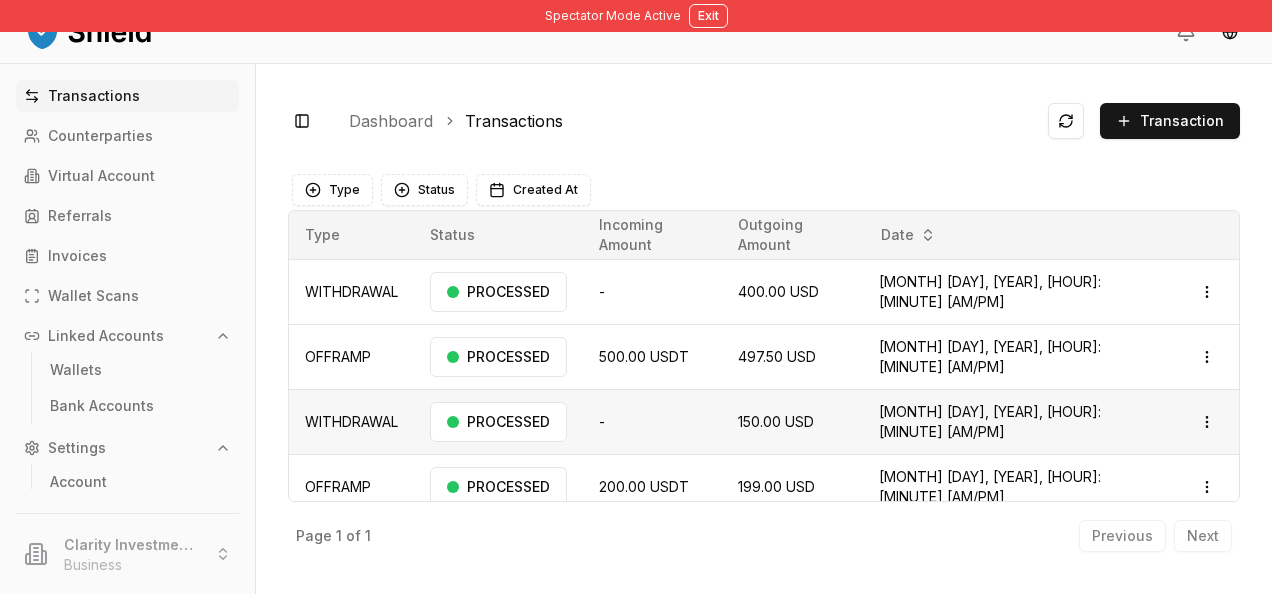 scroll, scrollTop: 16, scrollLeft: 0, axis: vertical 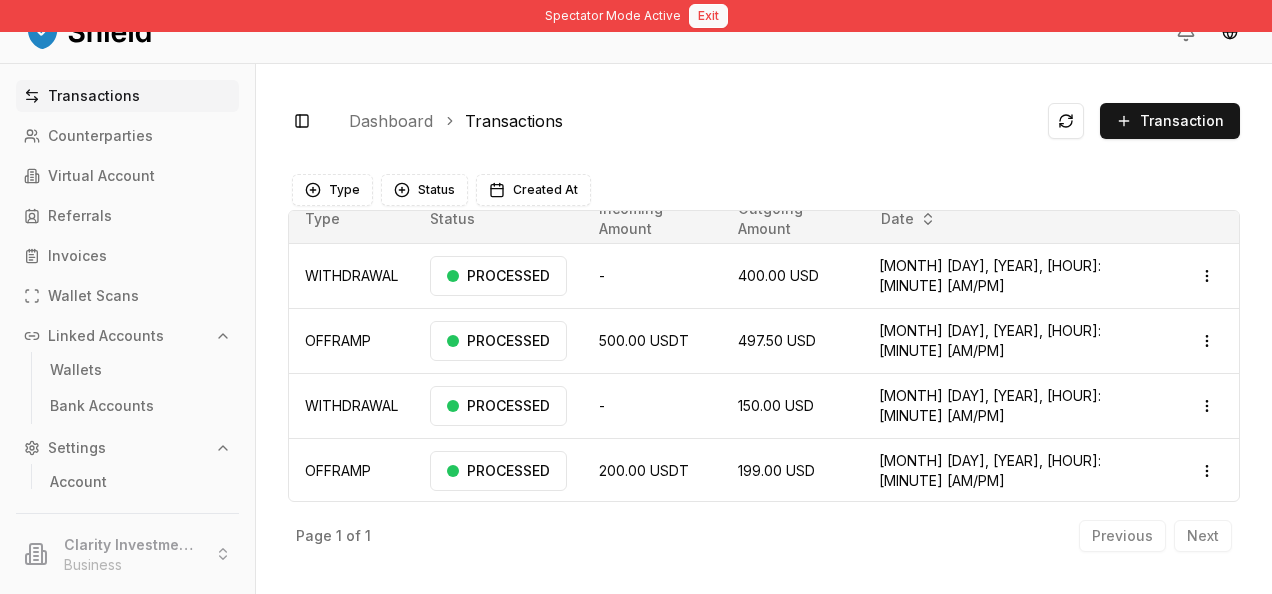 click on "Exit" at bounding box center (708, 16) 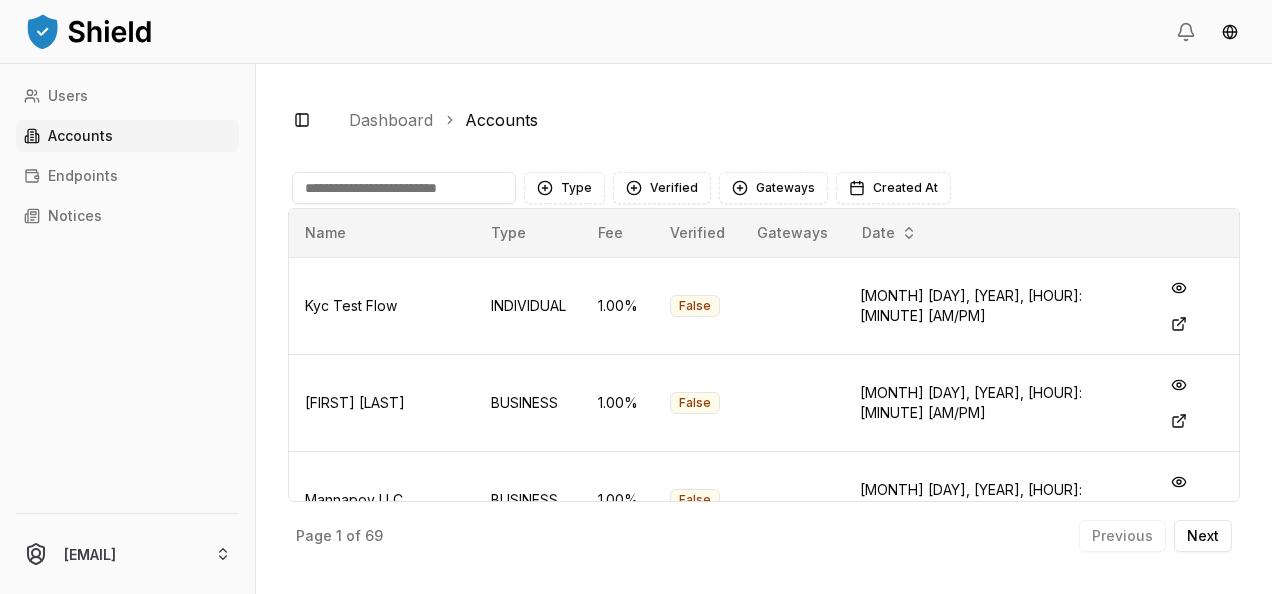 click on "Type Verified Gateways Created At Name Type Fee Verified Gateways Date   Kyc Test Flow   INDIVIDUAL   [PERCENTAGE]   False     [MONTH] [DAY], [YEAR], [HOUR]:[MINUTE] [AM/PM]     [FIRST] [LAST]   BUSINESS   [PERCENTAGE]   False     [MONTH] [DAY], [YEAR], [HOUR]:[MINUTE] [AM/PM]     [BUSINESS_NAME]   BUSINESS   [PERCENTAGE]   False     [MONTH] [DAY], [YEAR], [HOUR]:[MINUTE] [AM/PM]     [BUSINESS_NAME]   BUSINESS   [PERCENTAGE]   False     [MONTH] [DAY], [YEAR], [HOUR]:[MINUTE] [AM/PM]     [FIRST] [LAST] [LAST]   INDIVIDUAL   [PERCENTAGE]   False     [MONTH] [DAY], [YEAR], [HOUR]:[MINUTE] [AM/PM]     [FIRST] [LAST] [LAST]    INDIVIDUAL   [PERCENTAGE]   True   Bridge   [MONTH] [DAY], [YEAR], [HOUR]:[MINUTE] [AM/PM]     [FIRST] [MIDDLE] [LAST]   INDIVIDUAL   [PERCENTAGE]   True   Bridge   [MONTH] [DAY], [YEAR], [HOUR]:[MINUTE] [AM/PM]     [BUSINESS_NAME]   BUSINESS   [PERCENTAGE]   False     [MONTH] [DAY], [YEAR], [HOUR]:[MINUTE] [AM/PM]   Page 1 of 69 Previous Next" at bounding box center (764, 361) 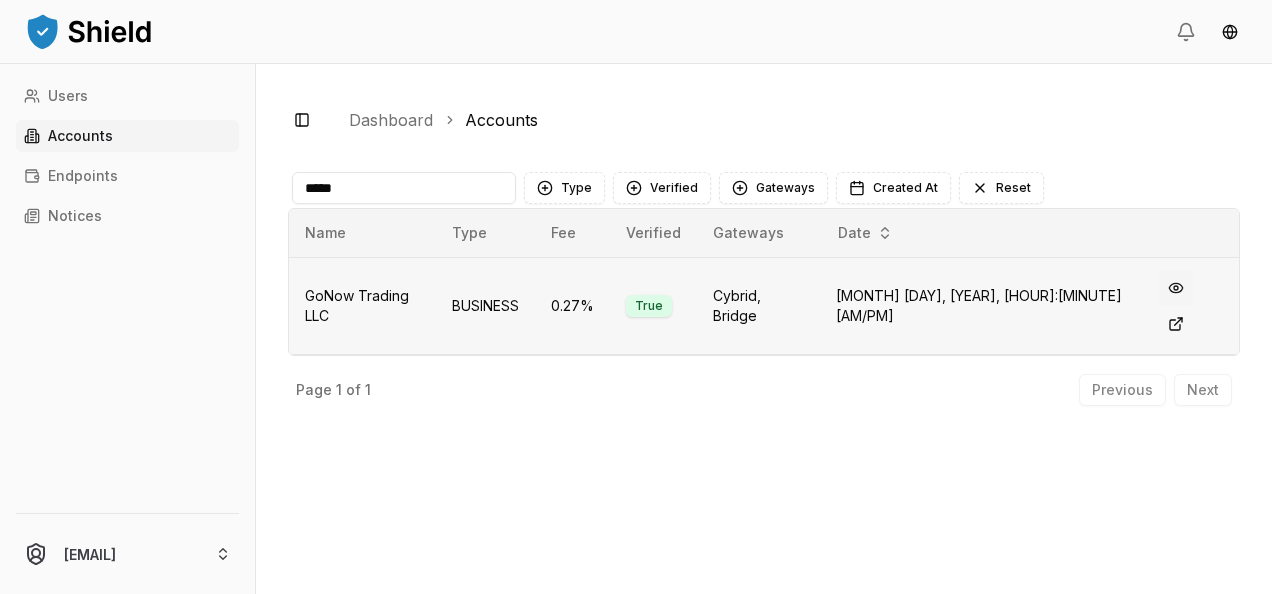 type on "*****" 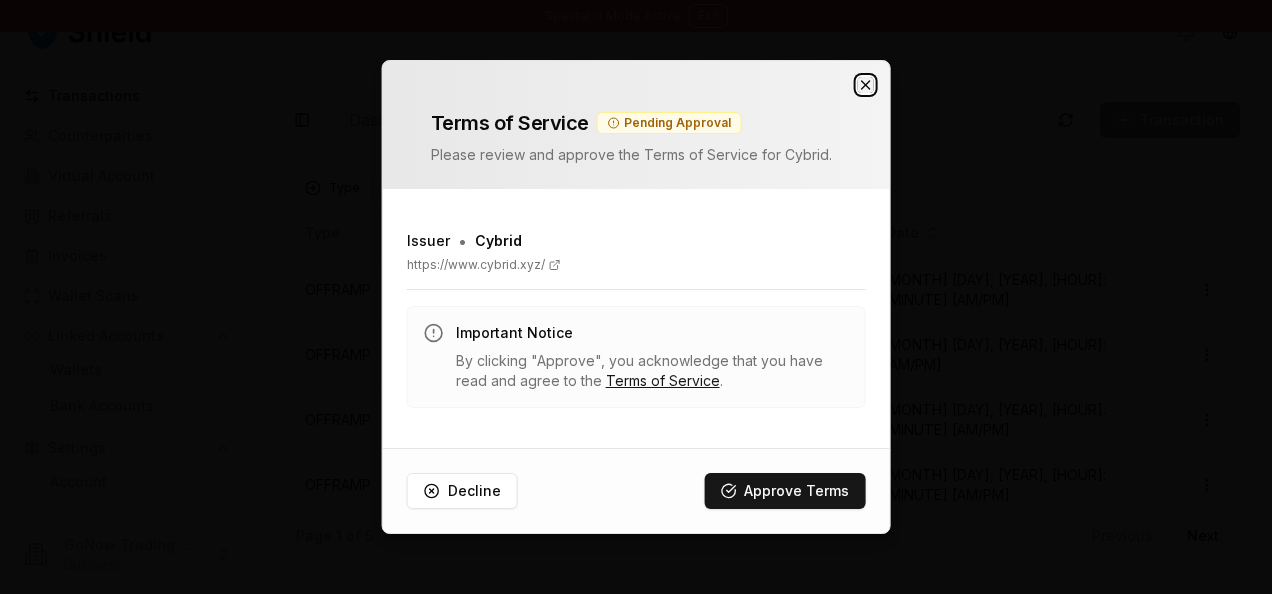click 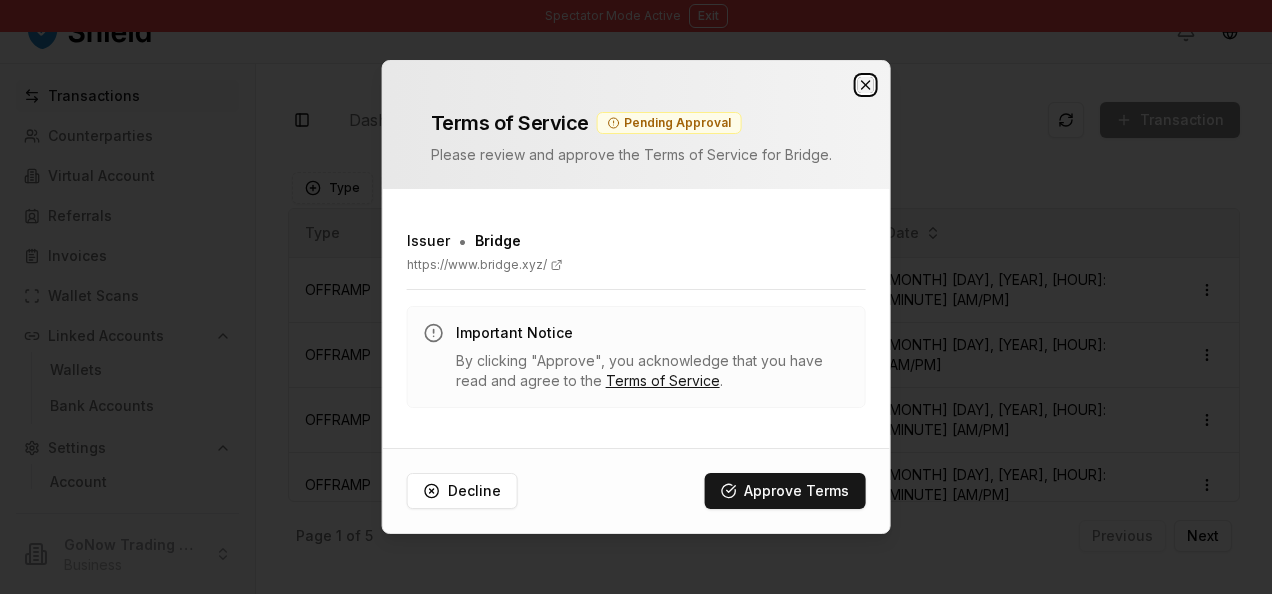 click 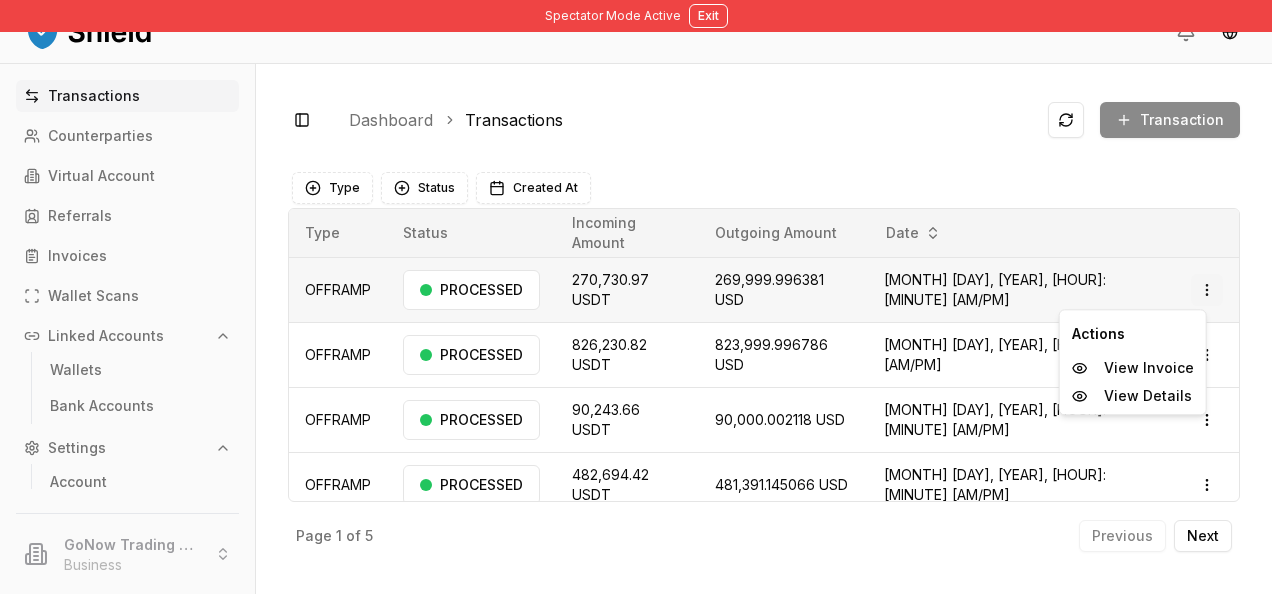 click on "Spectator Mode Active Exit Transactions Counterparties Virtual Account Referrals Invoices Wallet Scans Linked Accounts Wallets Bank Accounts Settings Account Profile Team Roles [BUSINESS_NAME] Business Toggle Sidebar Dashboard Transactions   Transaction WITHDRAWAL   N/A N/A   [NUMBER] USD [MONTH] [DAY], [YEAR], [HOUR]:[MINUTE] [AM/PM] PROCESSED Open menu OFFRAMP   [NUMBER] USDT   [NUMBER] USD [MONTH] [DAY], [YEAR], [HOUR]:[MINUTE] [AM/PM] PROCESSED Open menu OFFRAMP   [NUMBER] USDT   [NUMBER] USD [MONTH] [DAY], [YEAR], [HOUR]:[MINUTE] [AM/PM] PROCESSED Open menu OFFRAMP   [NUMBER] USDT   [NUMBER] USD [MONTH] [DAY], [YEAR], [HOUR]:[AM/PM] PROCESSED Open menu OFFRAMP   [NUMBER] USDT   [NUMBER] USD [MONTH] [DAY], [YEAR], [HOUR]:[MINUTE] [AM/PM] PROCESSED Open menu OFFRAMP   [NUMBER] USDT   [NUMBER] USD [MONTH] [DAY], [YEAR], [HOUR]:[MINUTE] [AM/PM] PROCESSED Open menu WITHDRAWAL   N/A N/A   [NUMBER] USD [MONTH] [DAY], [YEAR], [HOUR]:[MINUTE] [AM/PM] PROCESSED Open menu OFFRAMP   [NUMBER] USDT   [NUMBER] USD [MONTH] [DAY], [YEAR], [HOUR]:[MINUTE] [AM/PM] PROCESSED Open menu Page 1 of 5 Previous Next Type Status Created At Type Status Incoming Amount Outgoing Amount Date" at bounding box center (636, 297) 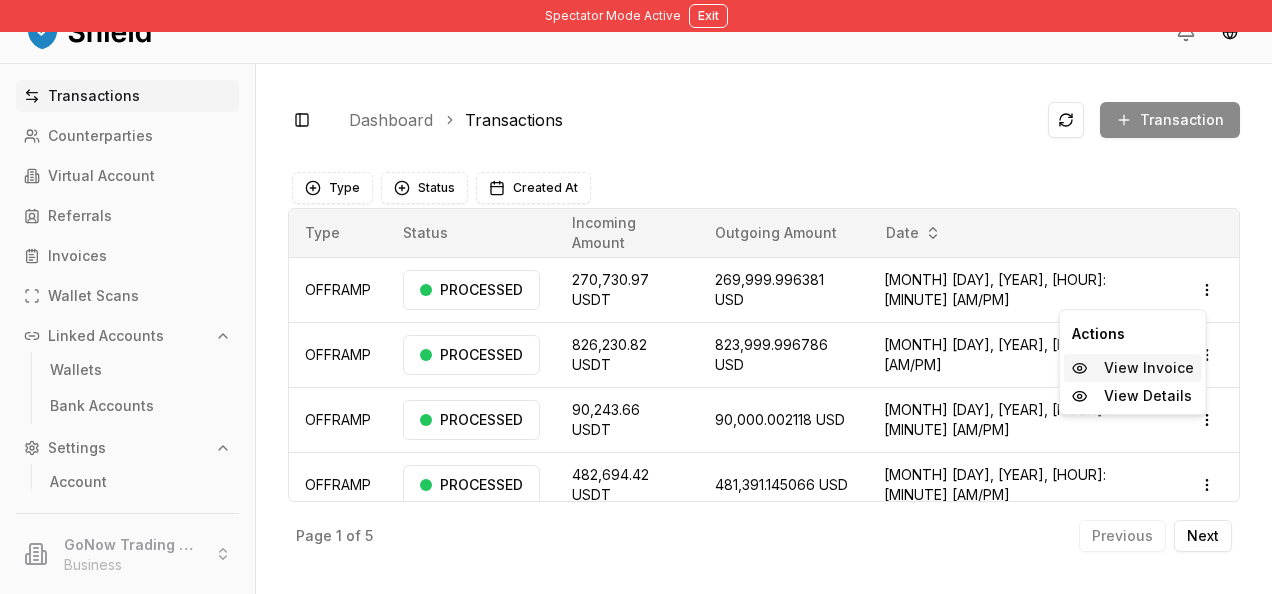 click on "View Invoice" at bounding box center (1149, 368) 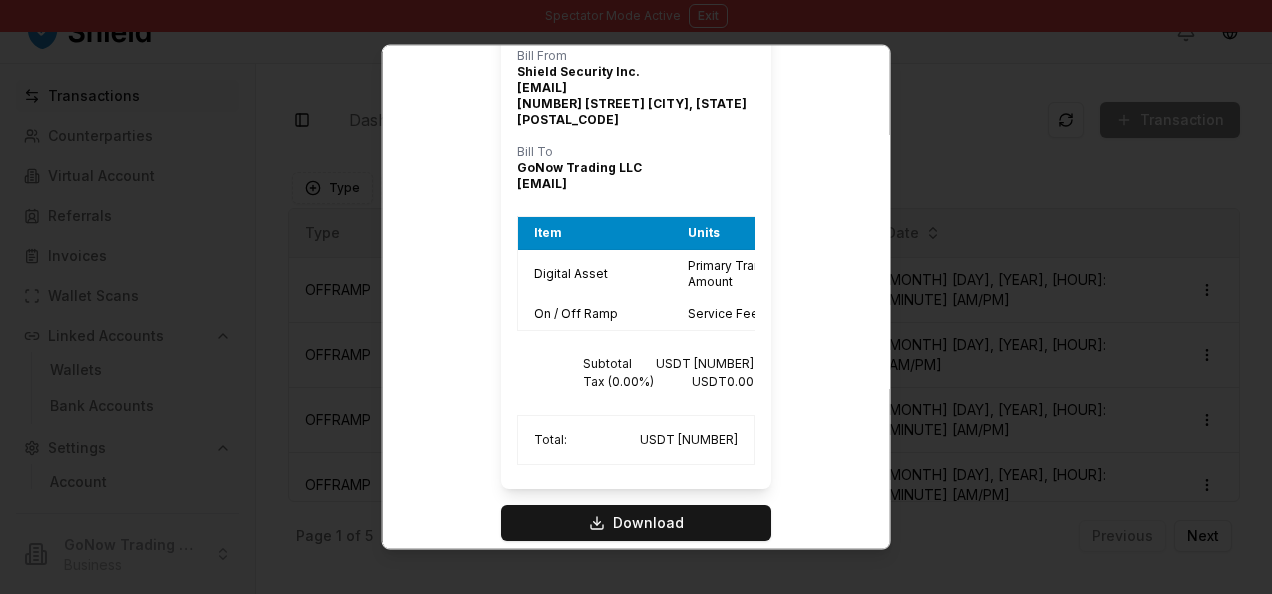 scroll, scrollTop: 167, scrollLeft: 0, axis: vertical 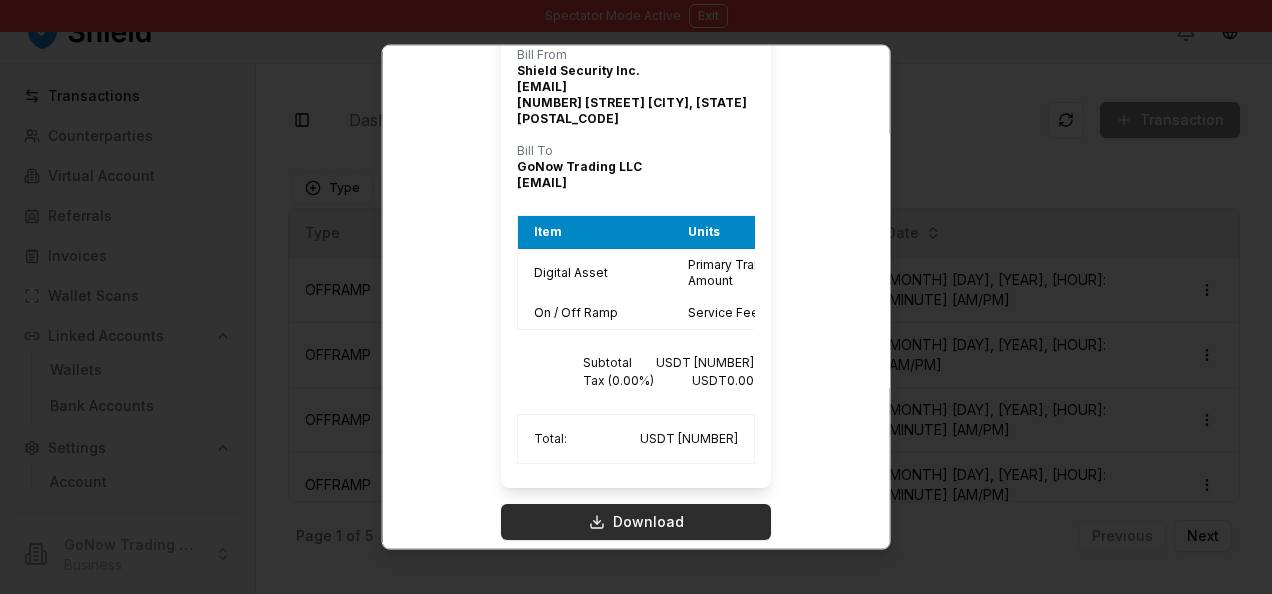 click on "Download" at bounding box center [636, 522] 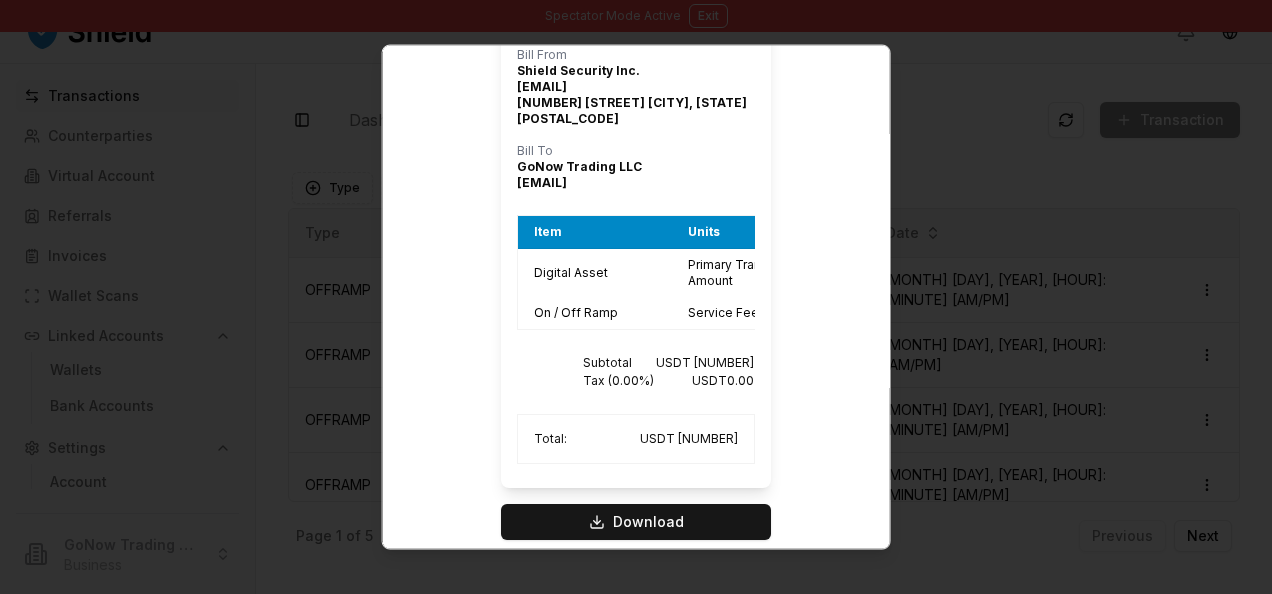 scroll, scrollTop: 0, scrollLeft: 0, axis: both 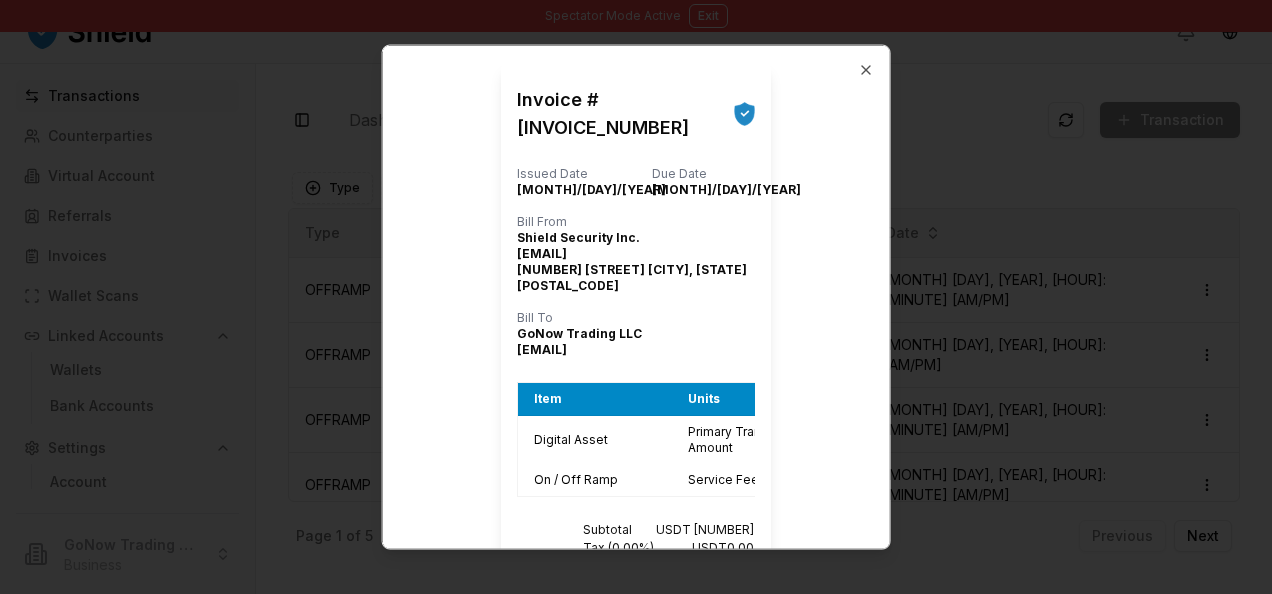 click on "Invoice # [INVOICE_NUMBER] Issued Date [MONTH]/[DAY]/[YEAR] Bill From [COMPANY_NAME] [EMAIL] [NUMBER] [STREET] [CITY], [STATE] [POSTAL_CODE] Due Date [MONTH]/[DAY]/[YEAR] Bill To [COMPANY_NAME] [EMAIL]       Item Units Quantity Amount Digital Asset Primary Transaction Amount 1 USDT [NUMBER] On / Off Ramp Service Fee ([PERCENTAGE]) 1 USDT [NUMBER] Subtotal USDT [NUMBER] Tax ([PERCENTAGE]) USDT [NUMBER] Total USDT [NUMBER] Invoice # [INVOICE_NUMBER] Issued Date [MONTH]/[DAY]/[YEAR] Due Date [MONTH]/[DAY]/[YEAR] Bill From [COMPANY_NAME] [EMAIL] [NUMBER] [STREET] [CITY], [STATE] [POSTAL_CODE] Bill To [COMPANY_NAME] [EMAIL]       Item Units Quantity Amount Digital Asset Primary Transaction Amount 1 USDT [NUMBER] On / Off Ramp Service Fee ([PERCENTAGE]) 1 USDT [NUMBER] Subtotal USDT [NUMBER] Tax ([PERCENTAGE]) USDT [NUMBER] Total : USDT [NUMBER]  Download Close" at bounding box center (636, 297) 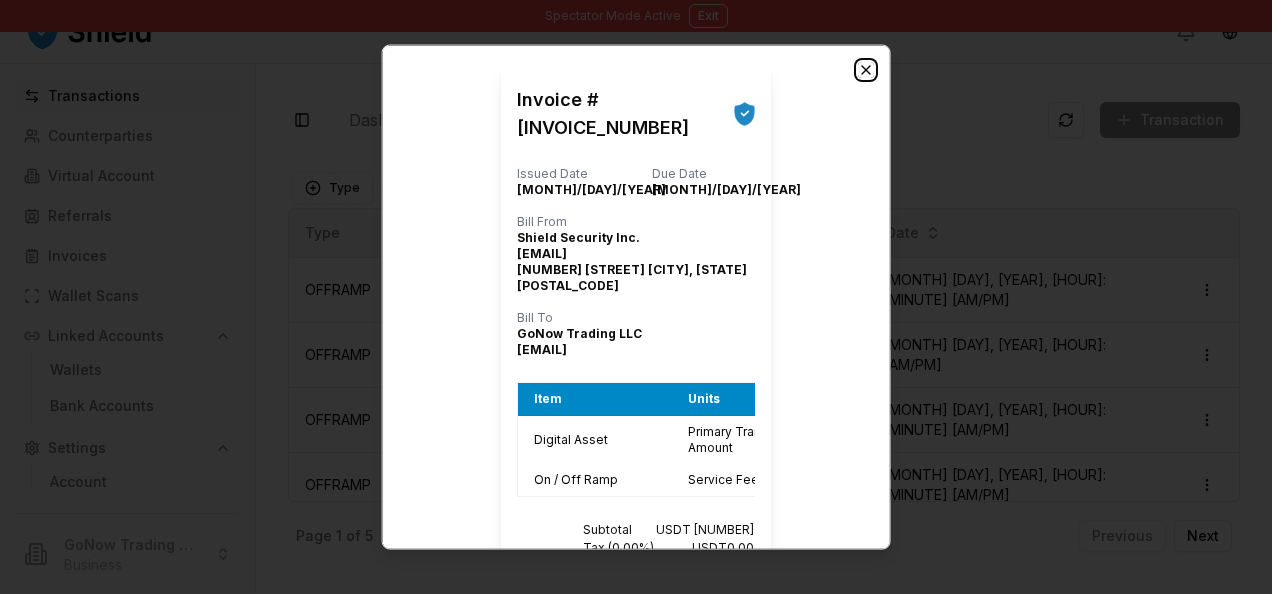 click 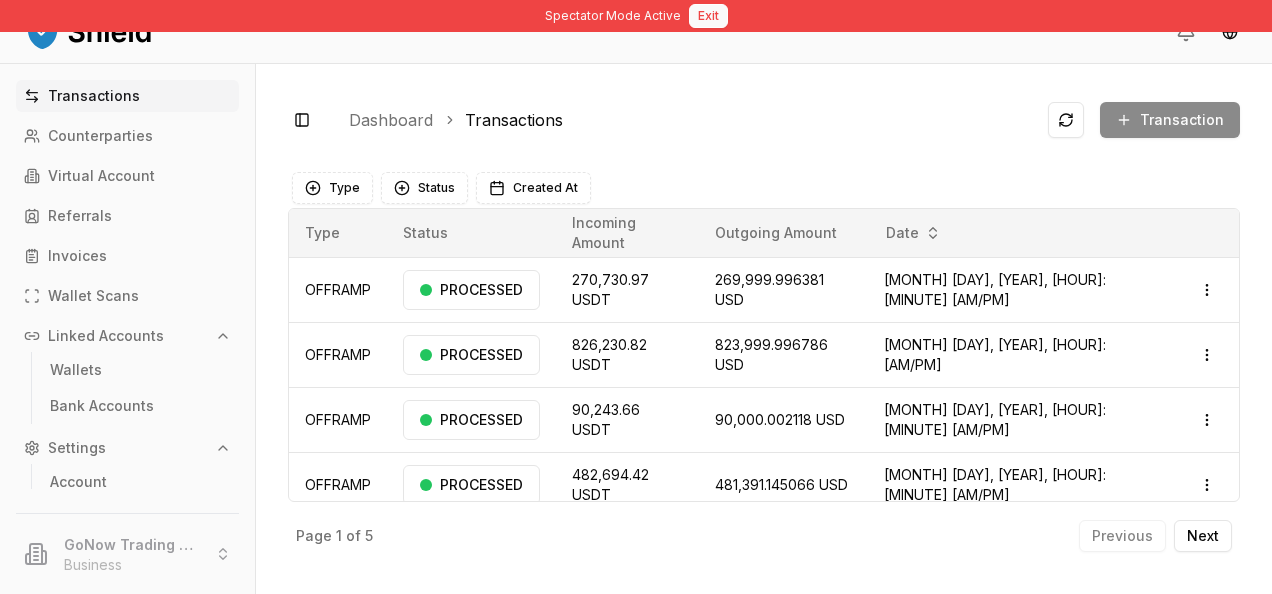click on "Exit" at bounding box center [708, 16] 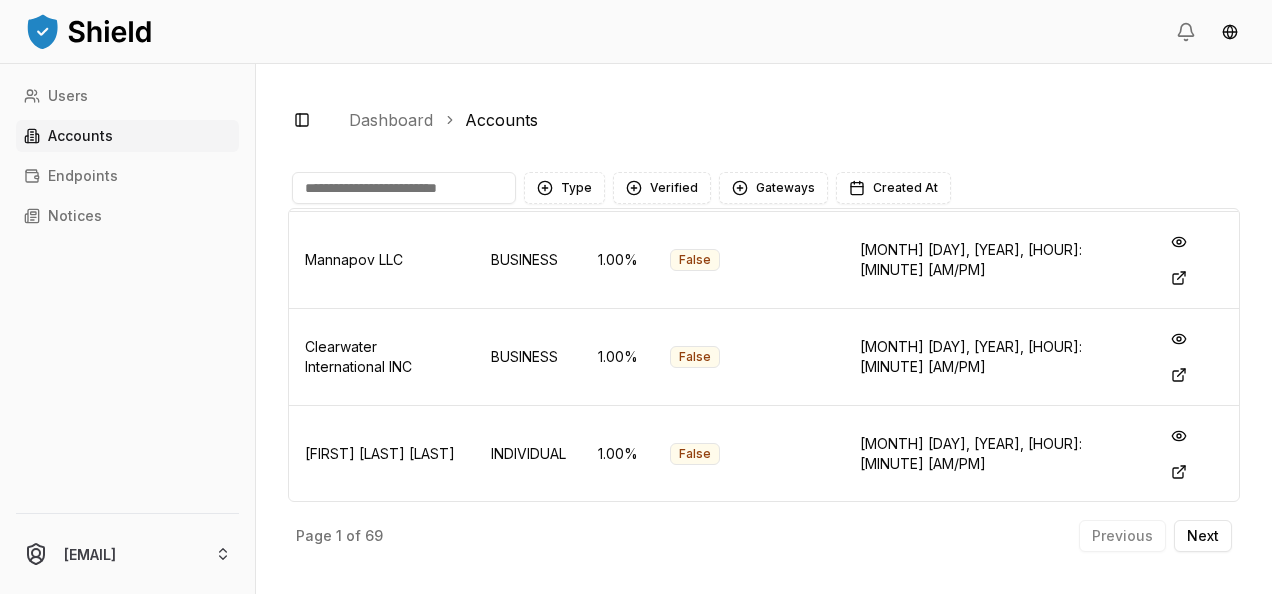 scroll, scrollTop: 240, scrollLeft: 0, axis: vertical 